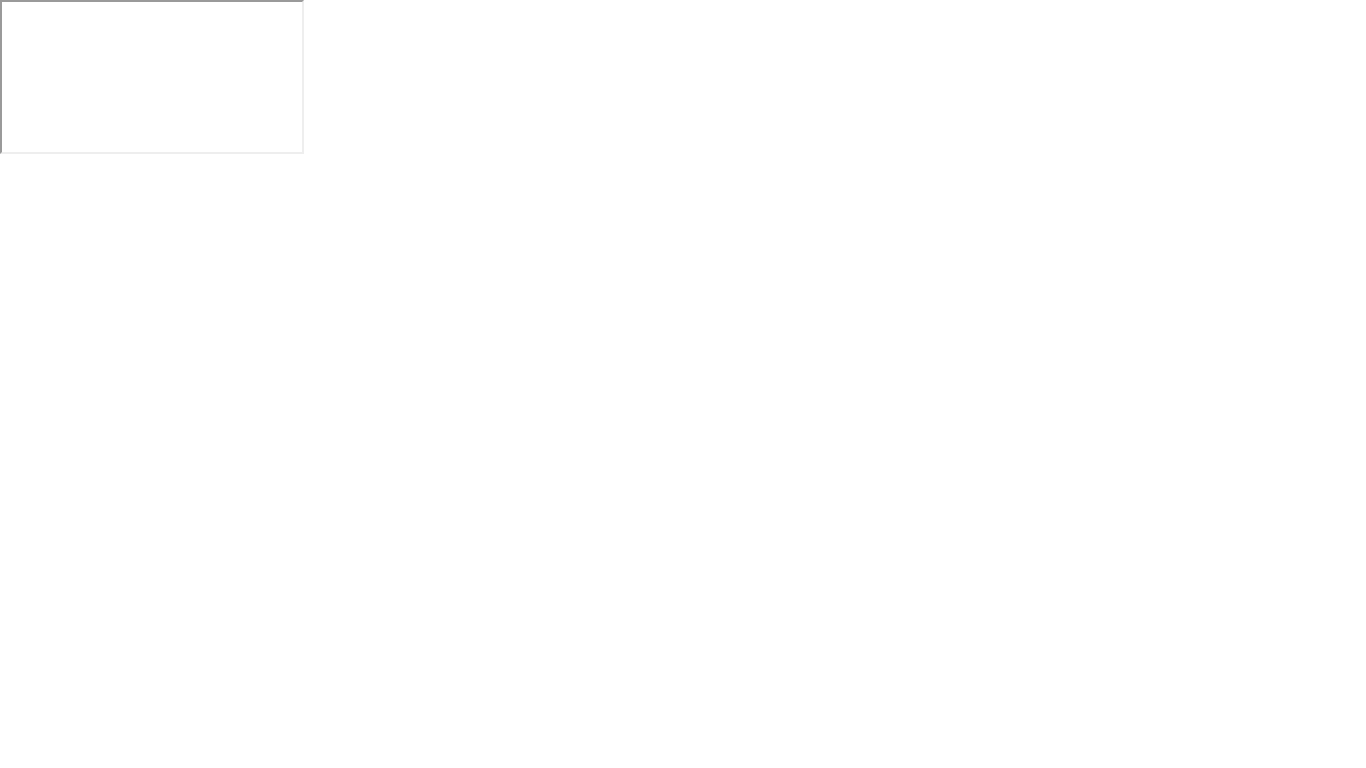 scroll, scrollTop: 0, scrollLeft: 0, axis: both 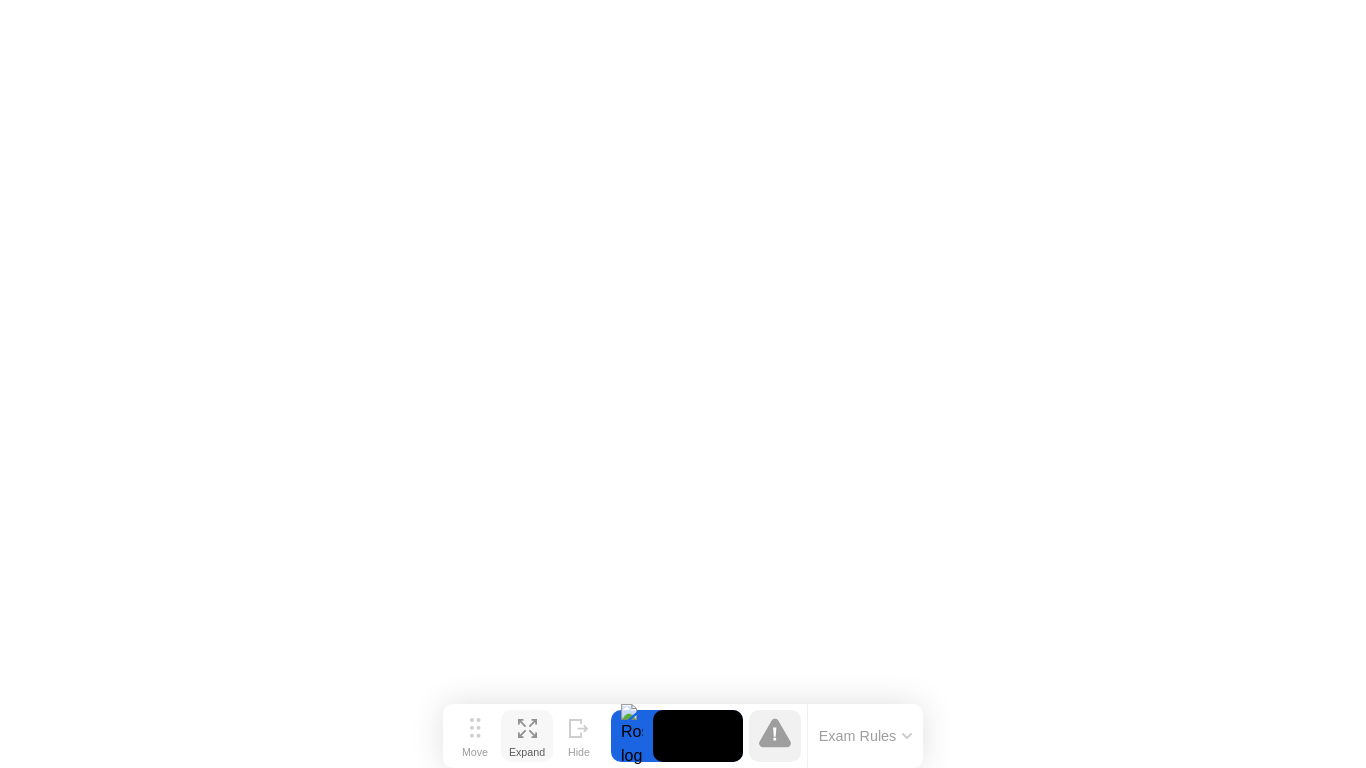 click on "Expand" at bounding box center (527, 752) 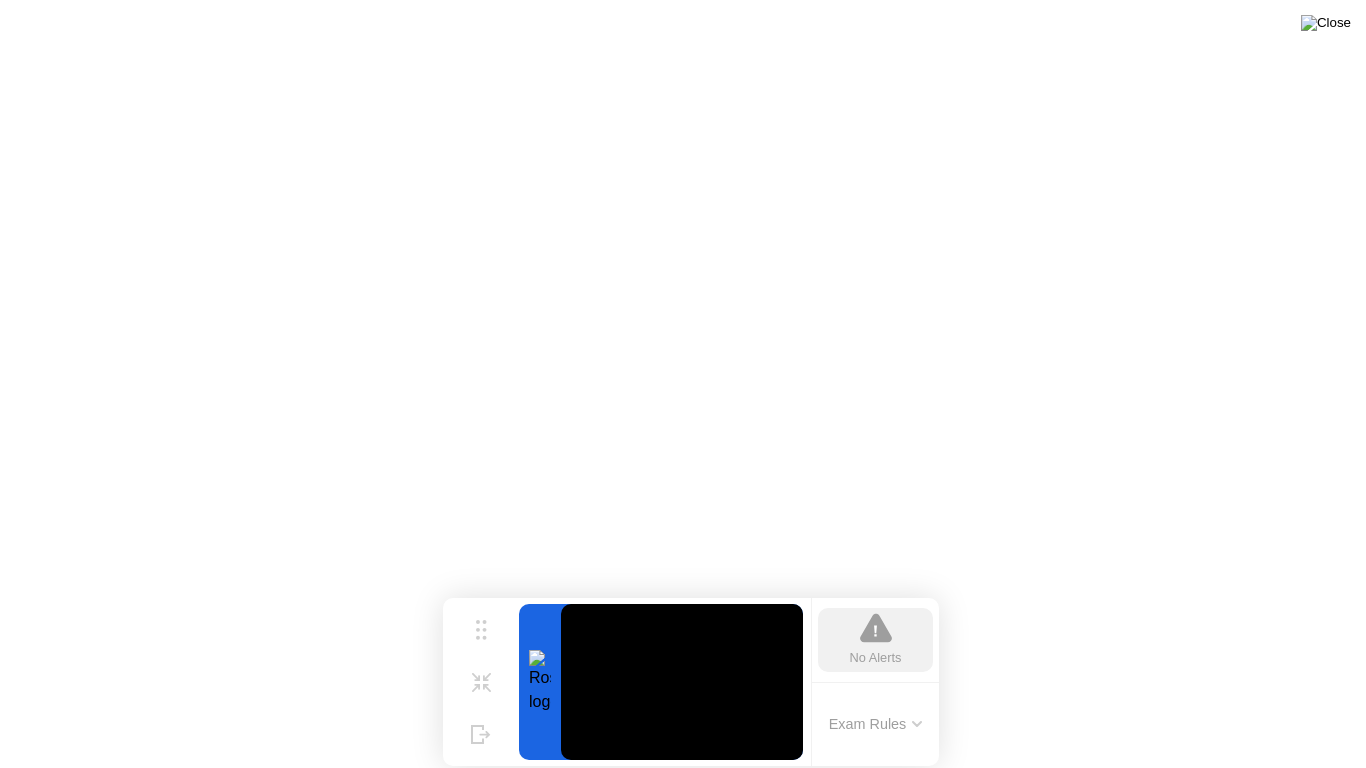 click at bounding box center [1326, 23] 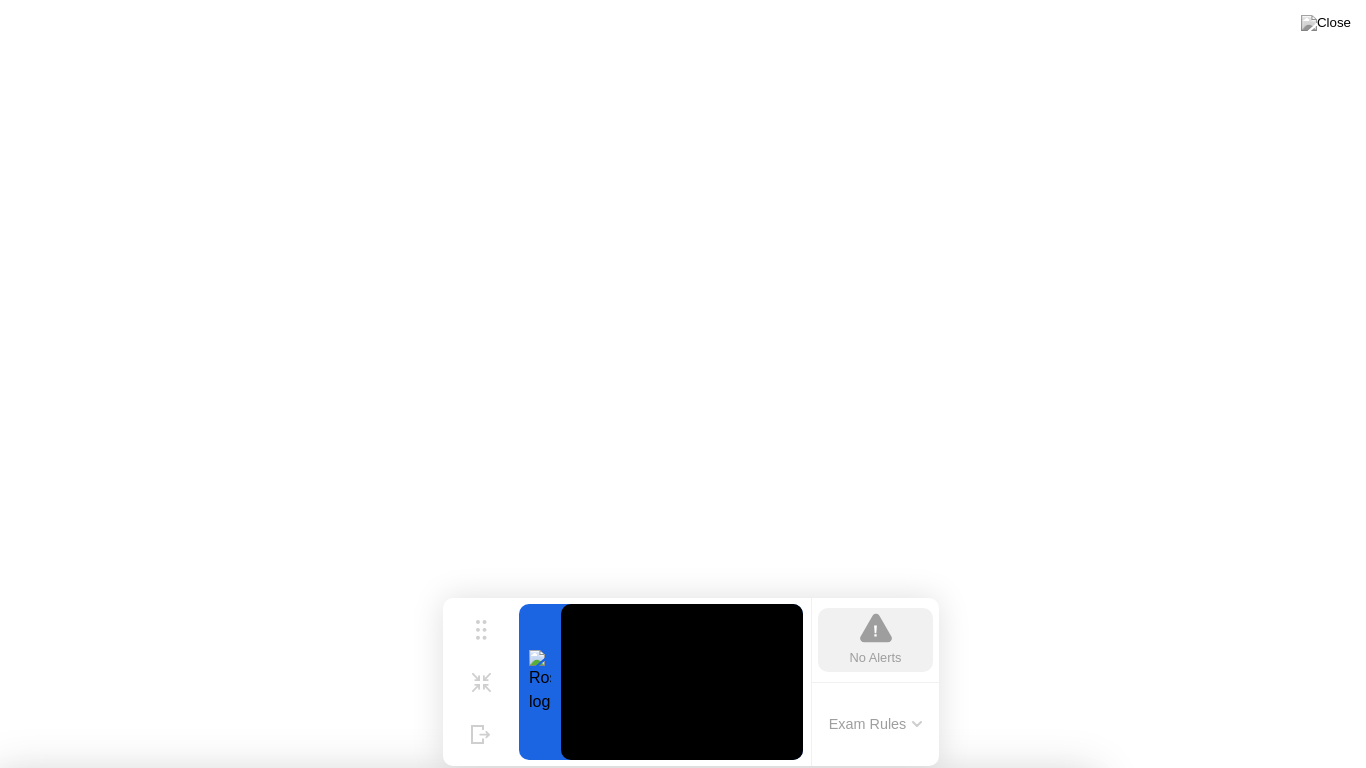 click on "No" at bounding box center (594, 881) 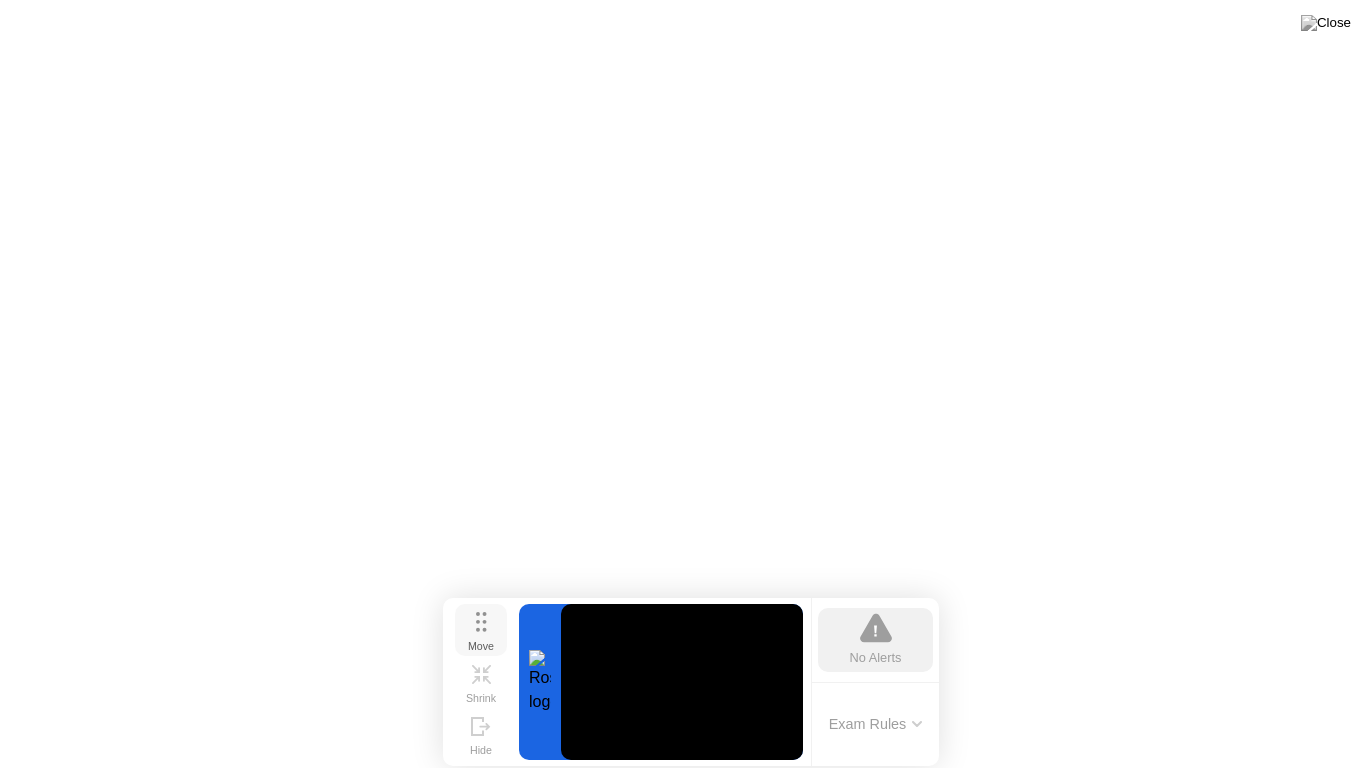 click on "Move" at bounding box center (481, 646) 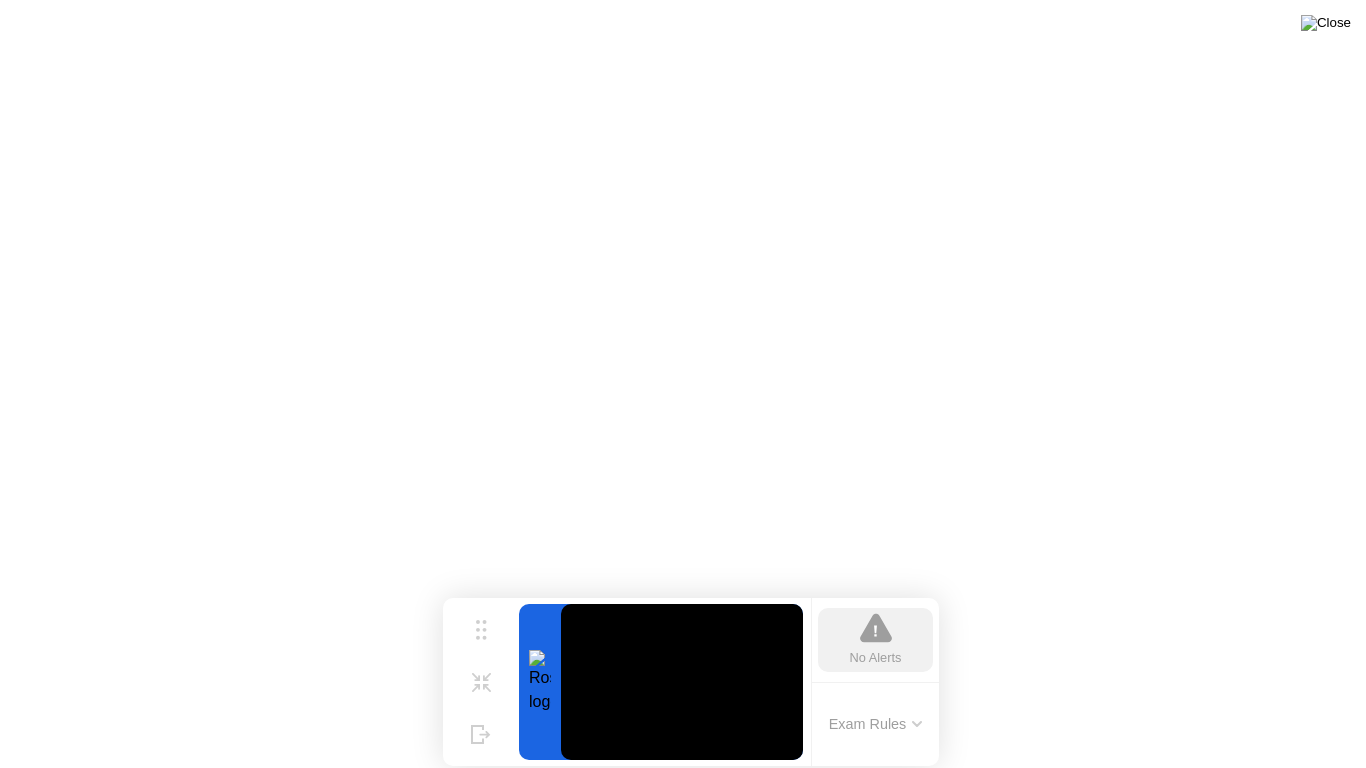click at bounding box center (1326, 23) 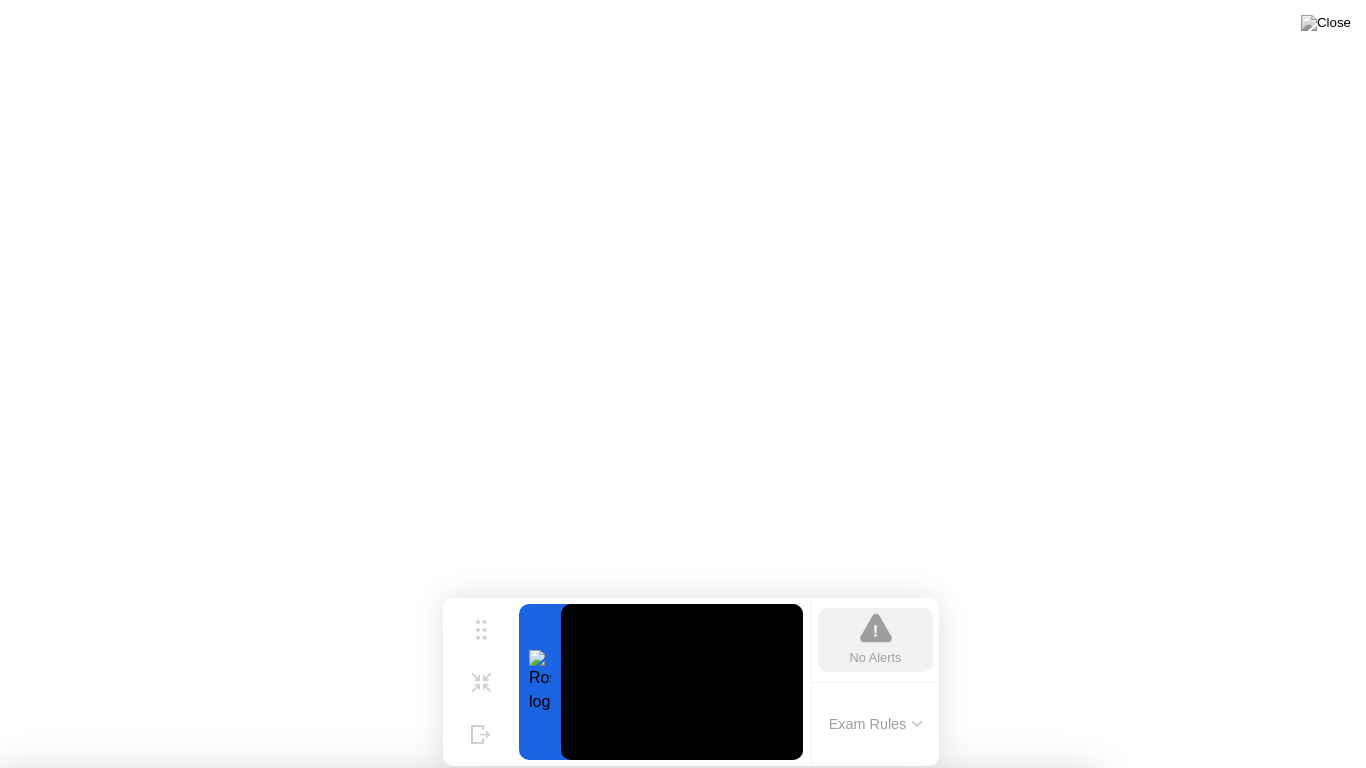 click on "Yes" at bounding box center (498, 881) 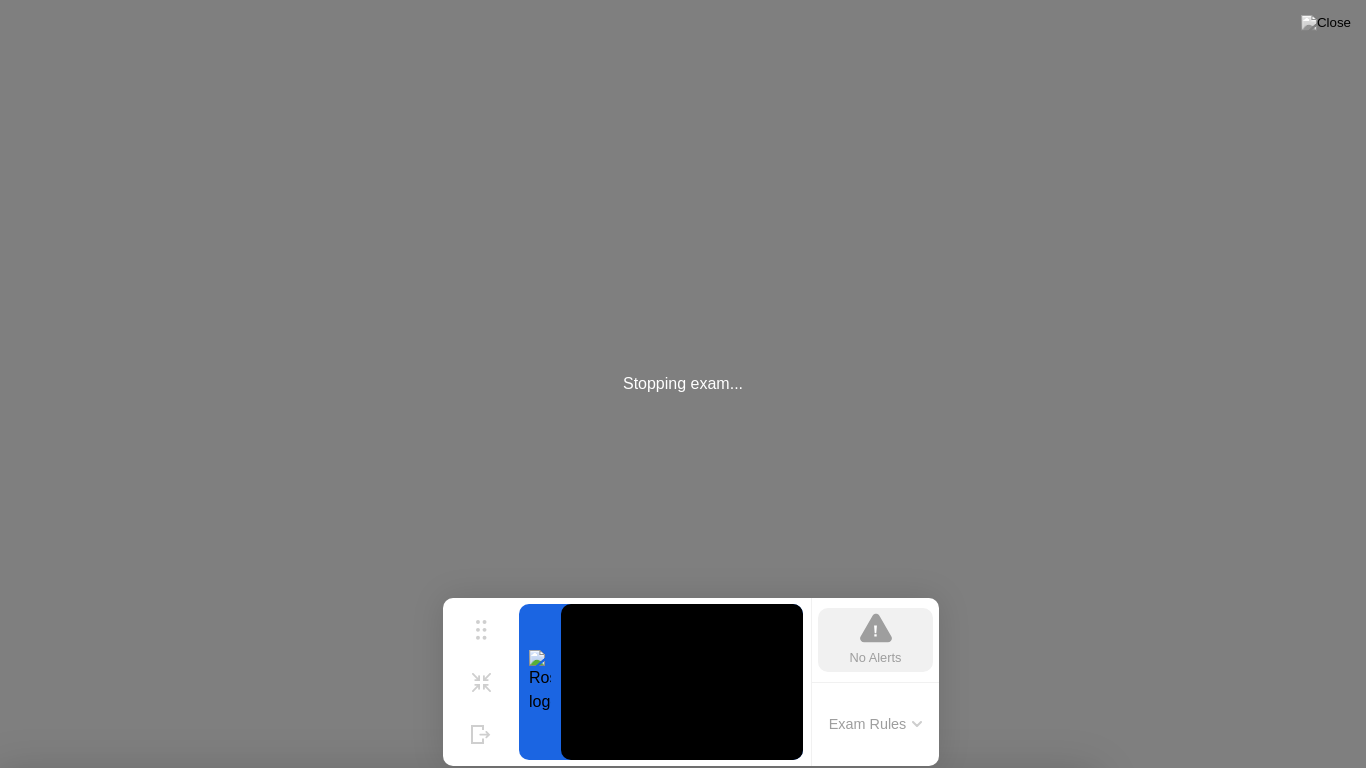 click on "No" at bounding box center (594, 881) 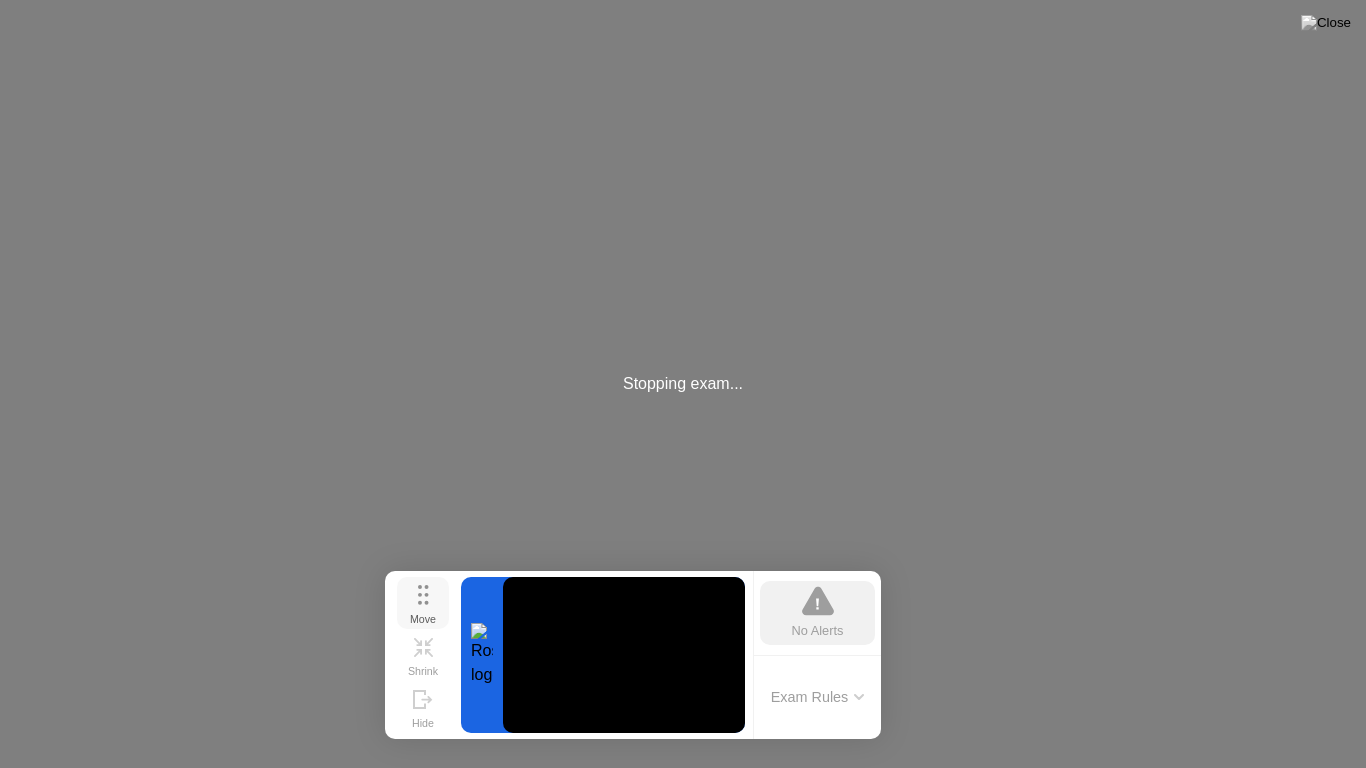 drag, startPoint x: 480, startPoint y: 621, endPoint x: 417, endPoint y: 612, distance: 63.63961 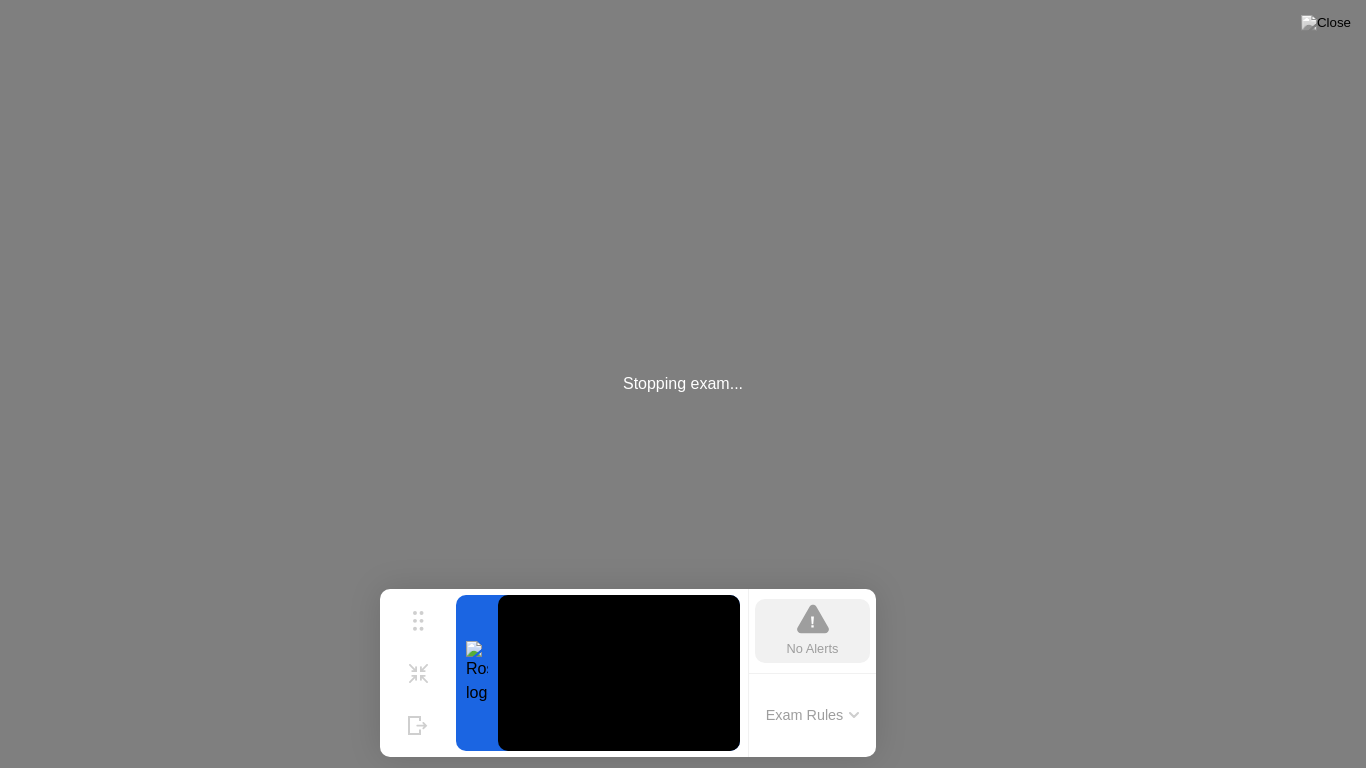 click on "Stopping exam..." 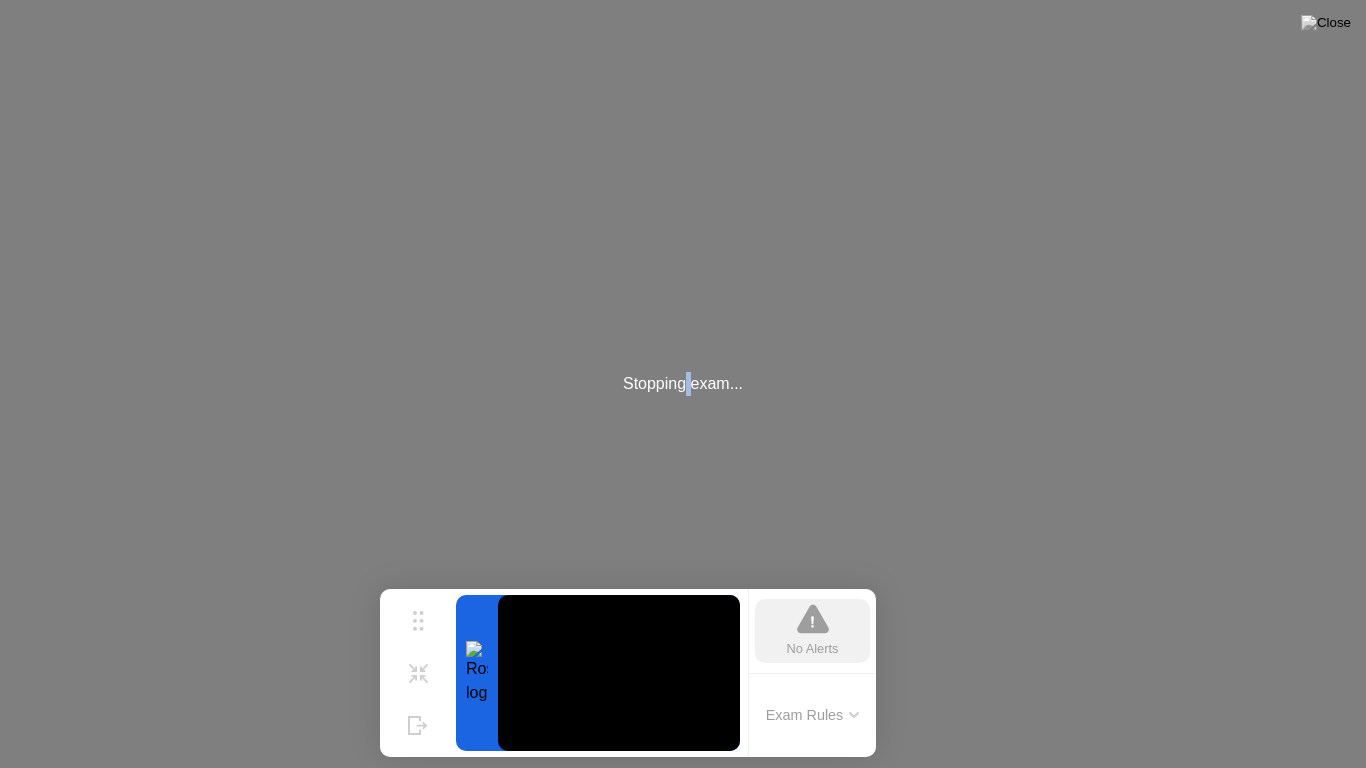 click on "Stopping exam..." 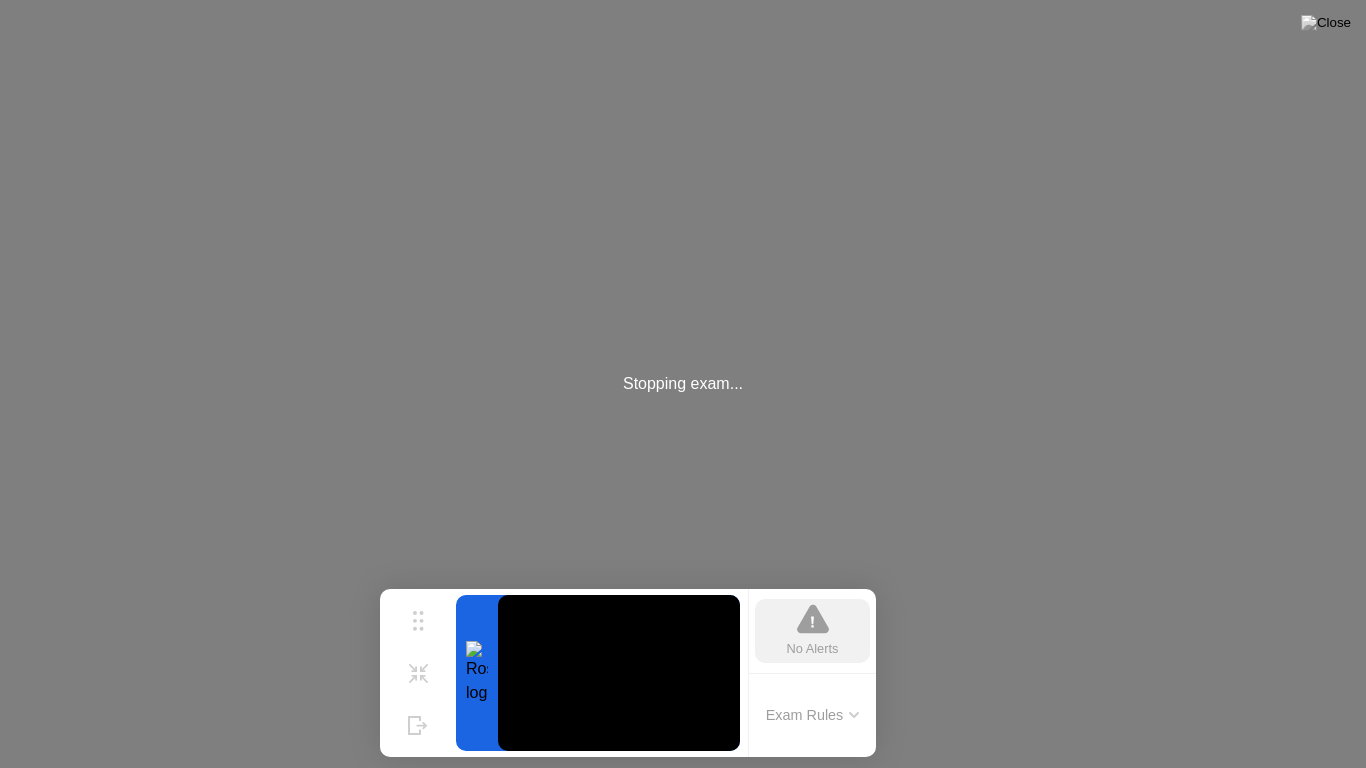 click on "Stopping exam..." 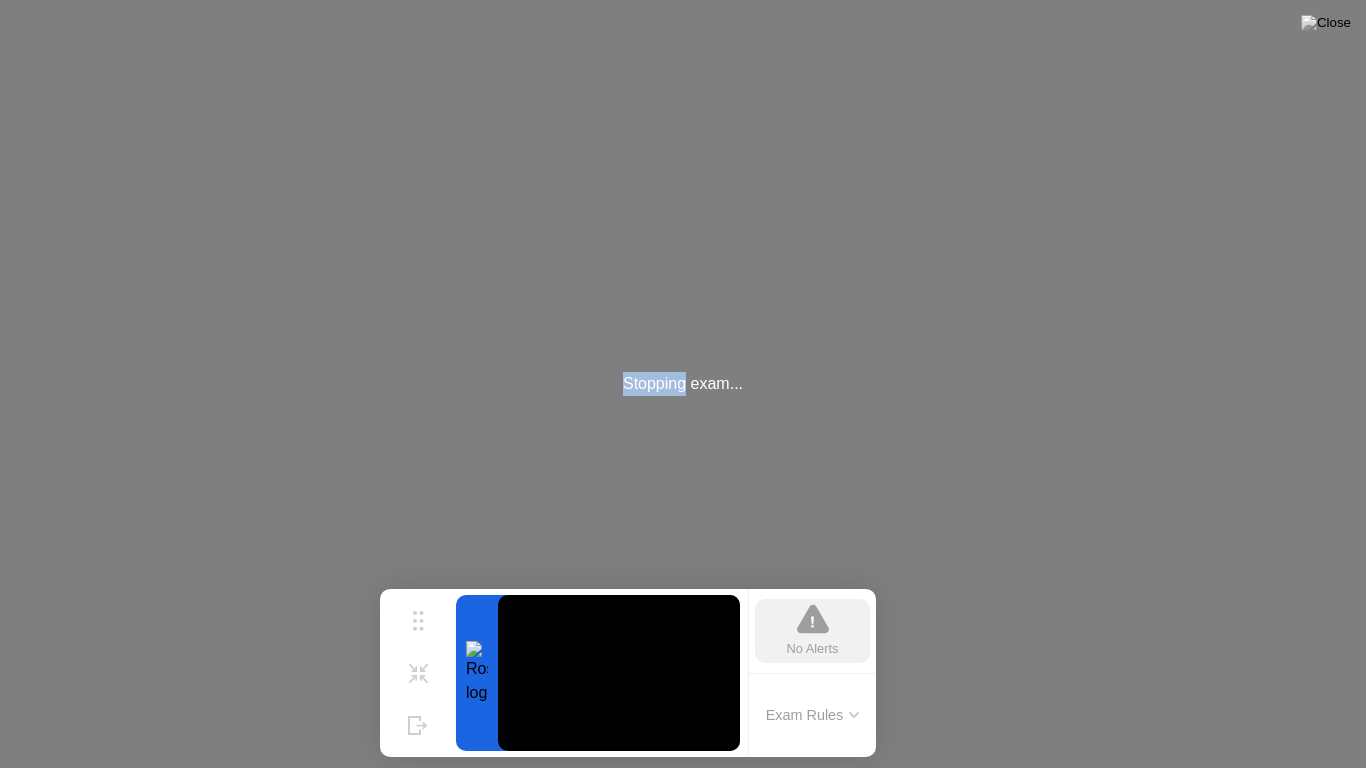 click on "Stopping exam..." 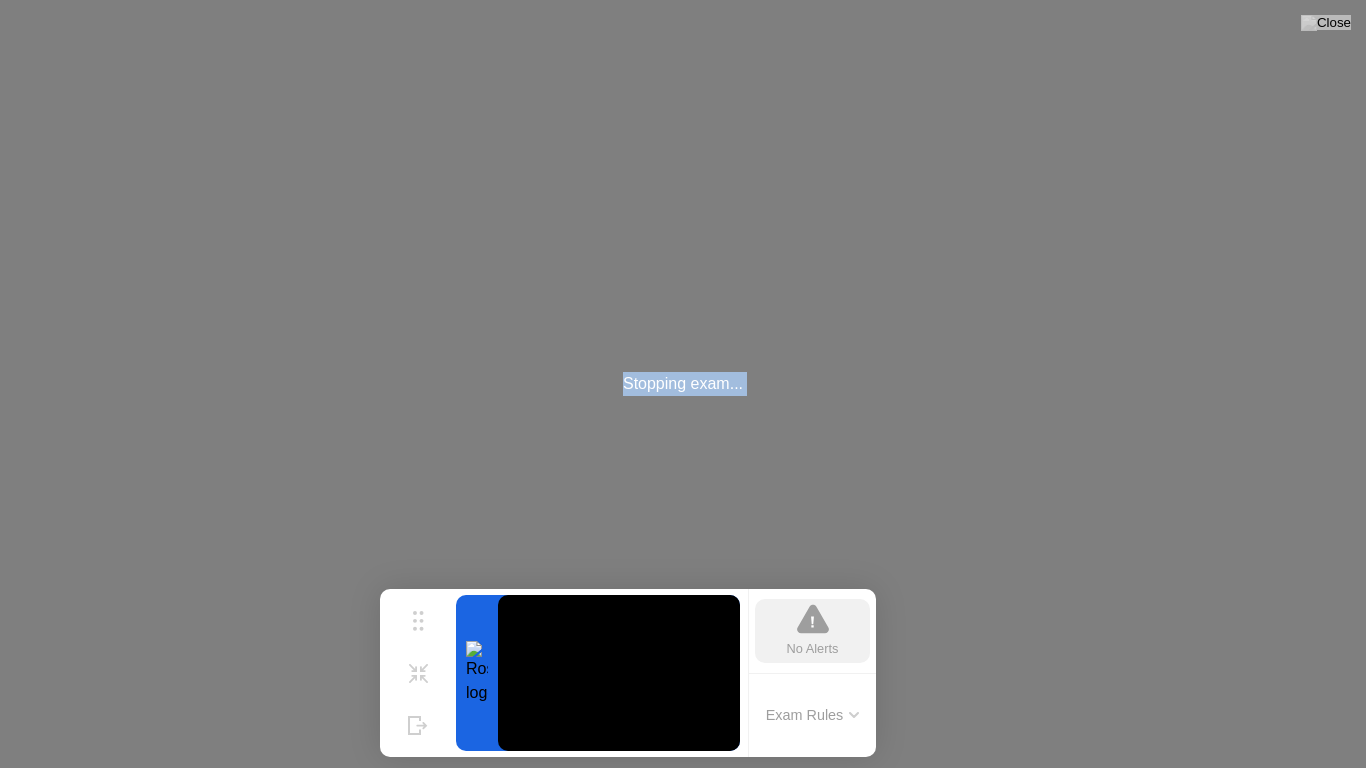 click on "Stopping exam..." 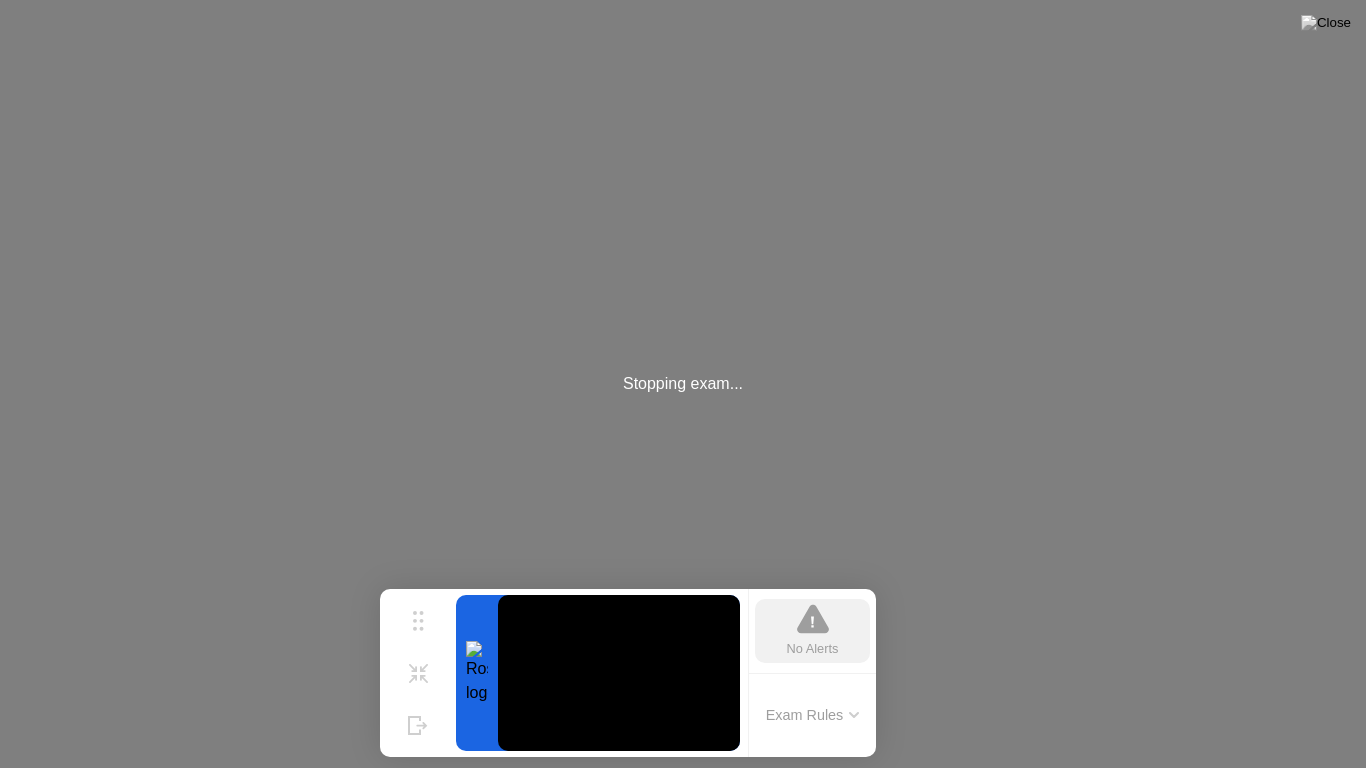 click on "Stopping exam..." 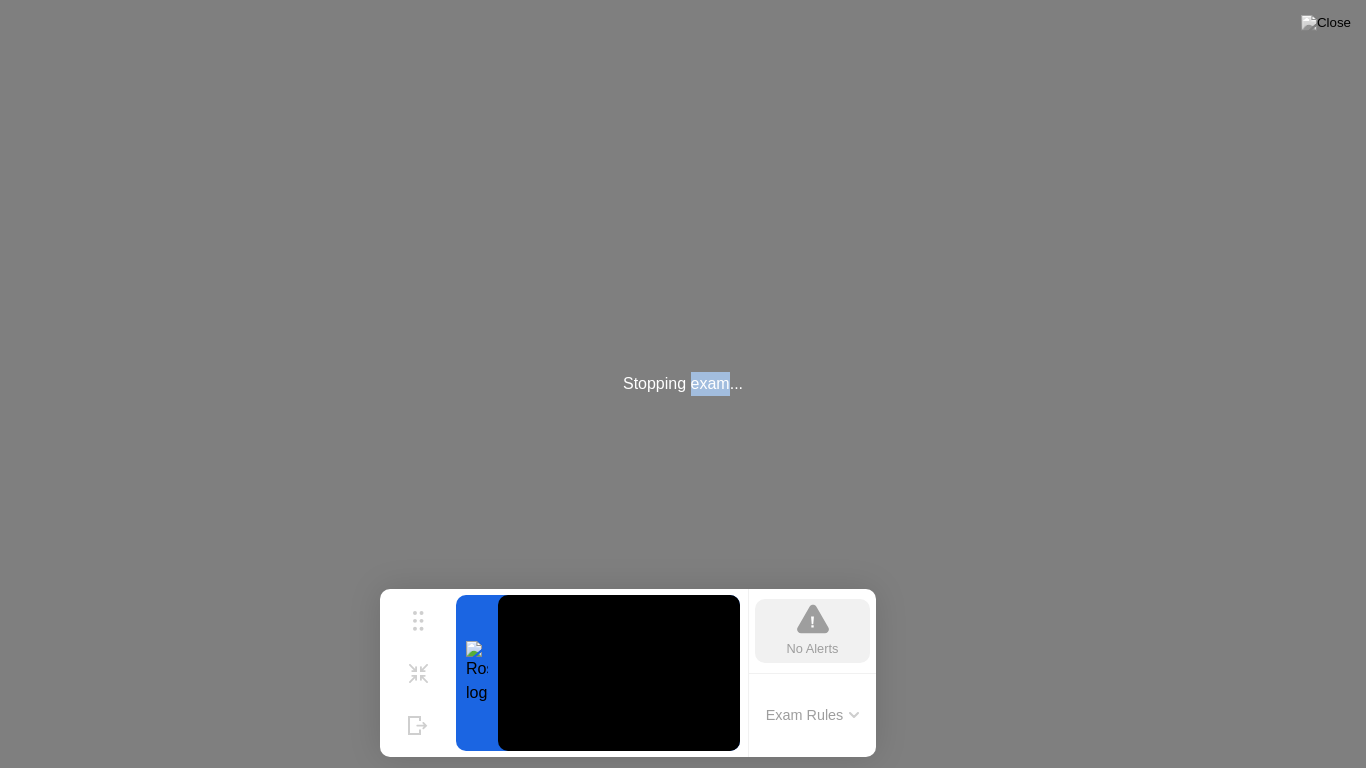 click on "Stopping exam..." 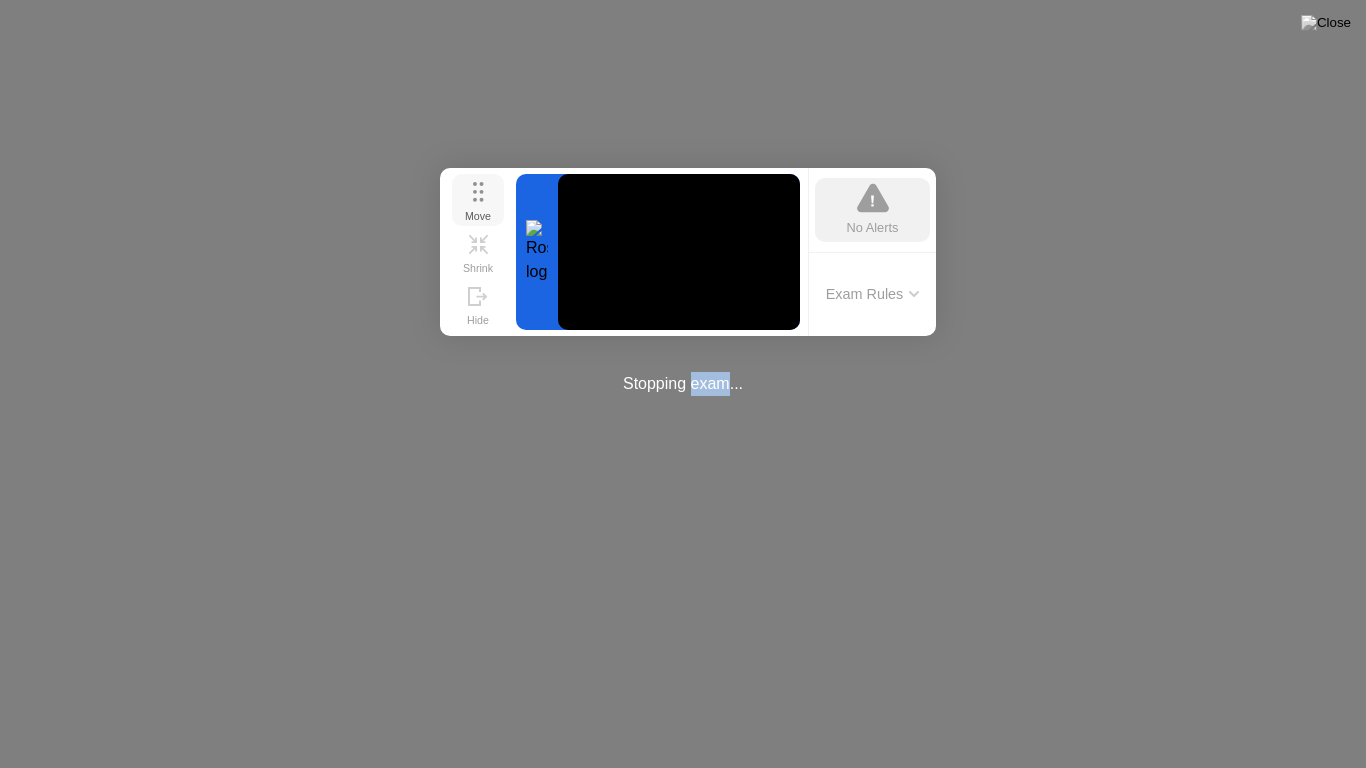 drag, startPoint x: 419, startPoint y: 613, endPoint x: 510, endPoint y: 475, distance: 165.30275 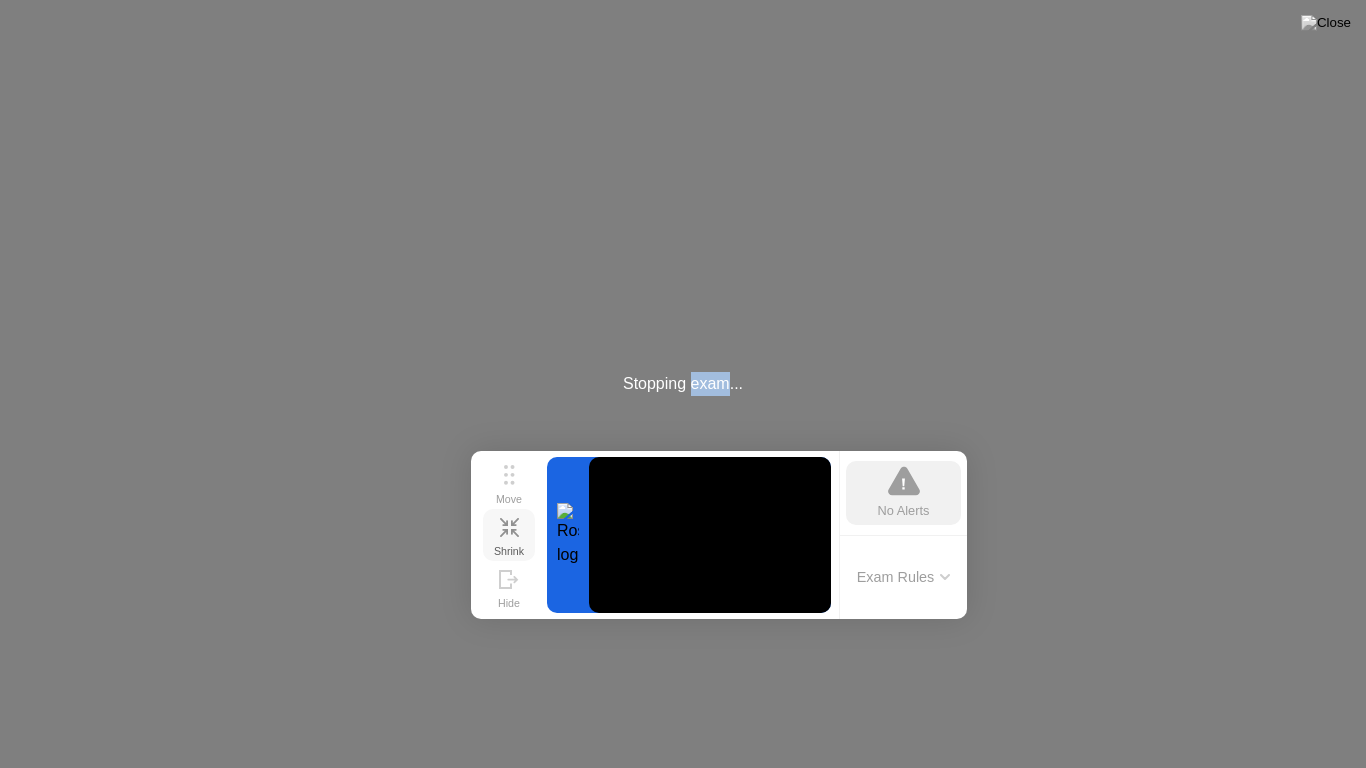 click on "Shrink" 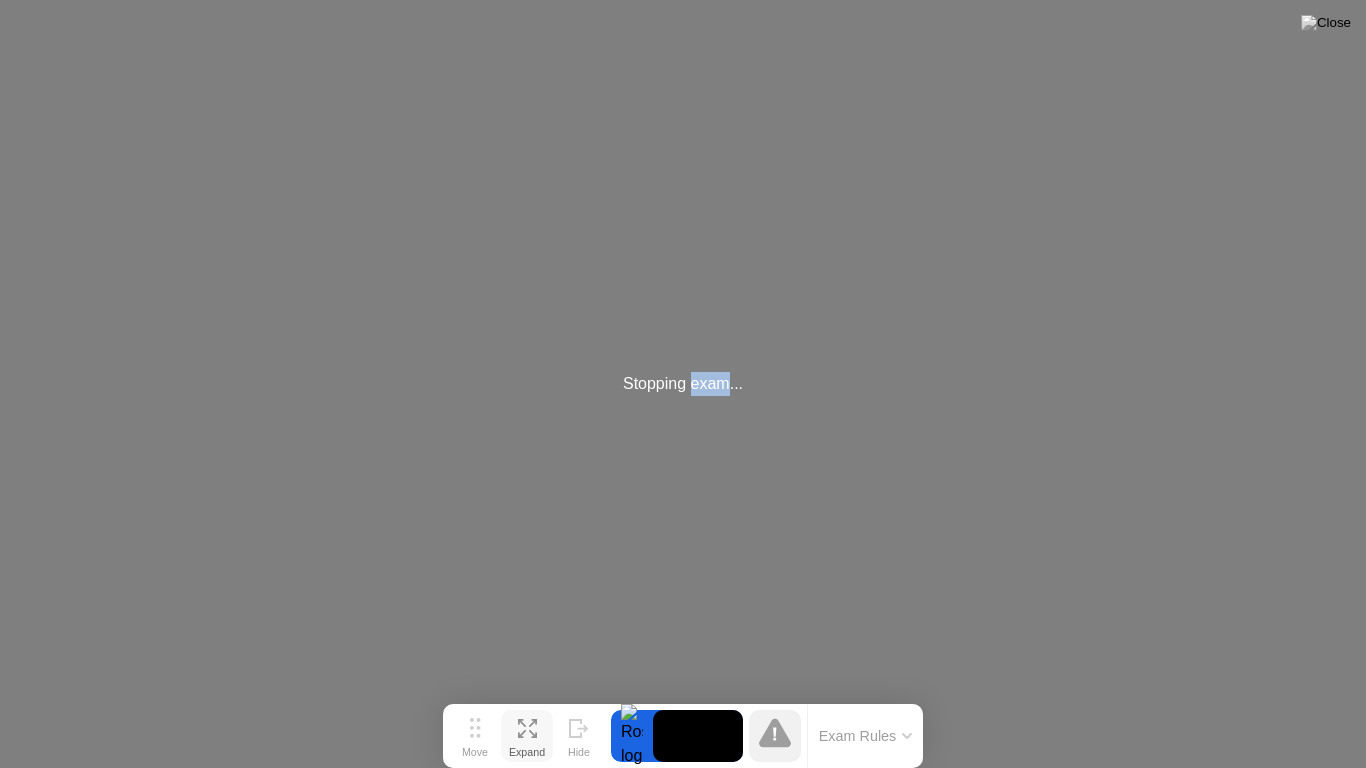 click 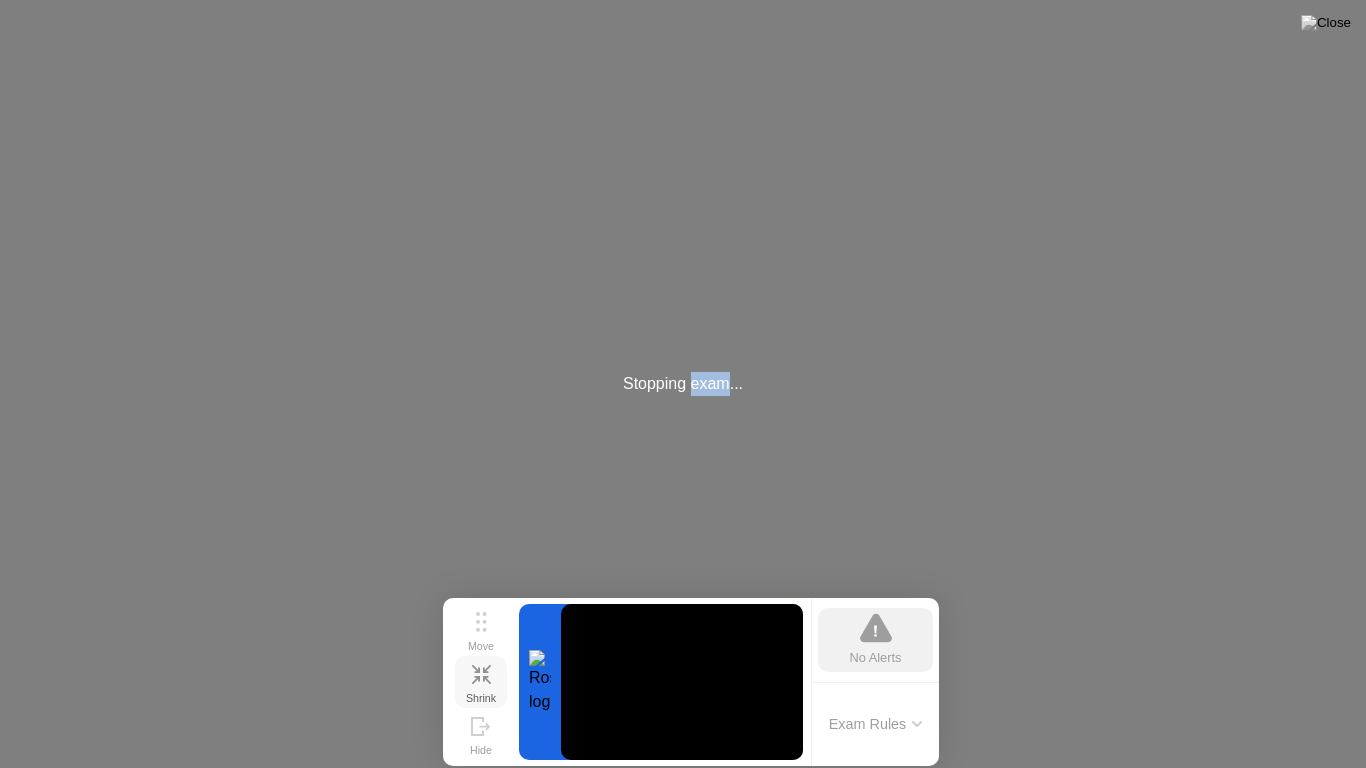 click on "Exam Rules" 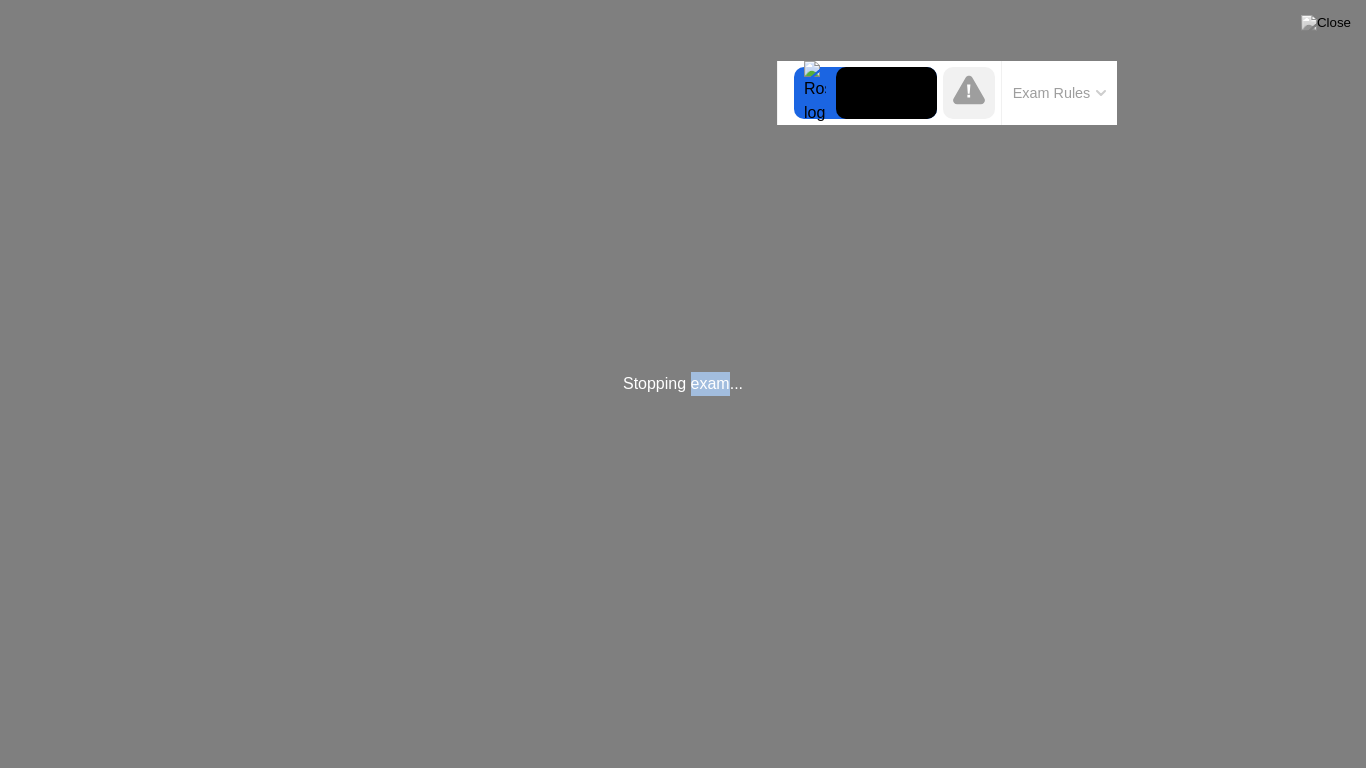 click on "Stopping exam..." 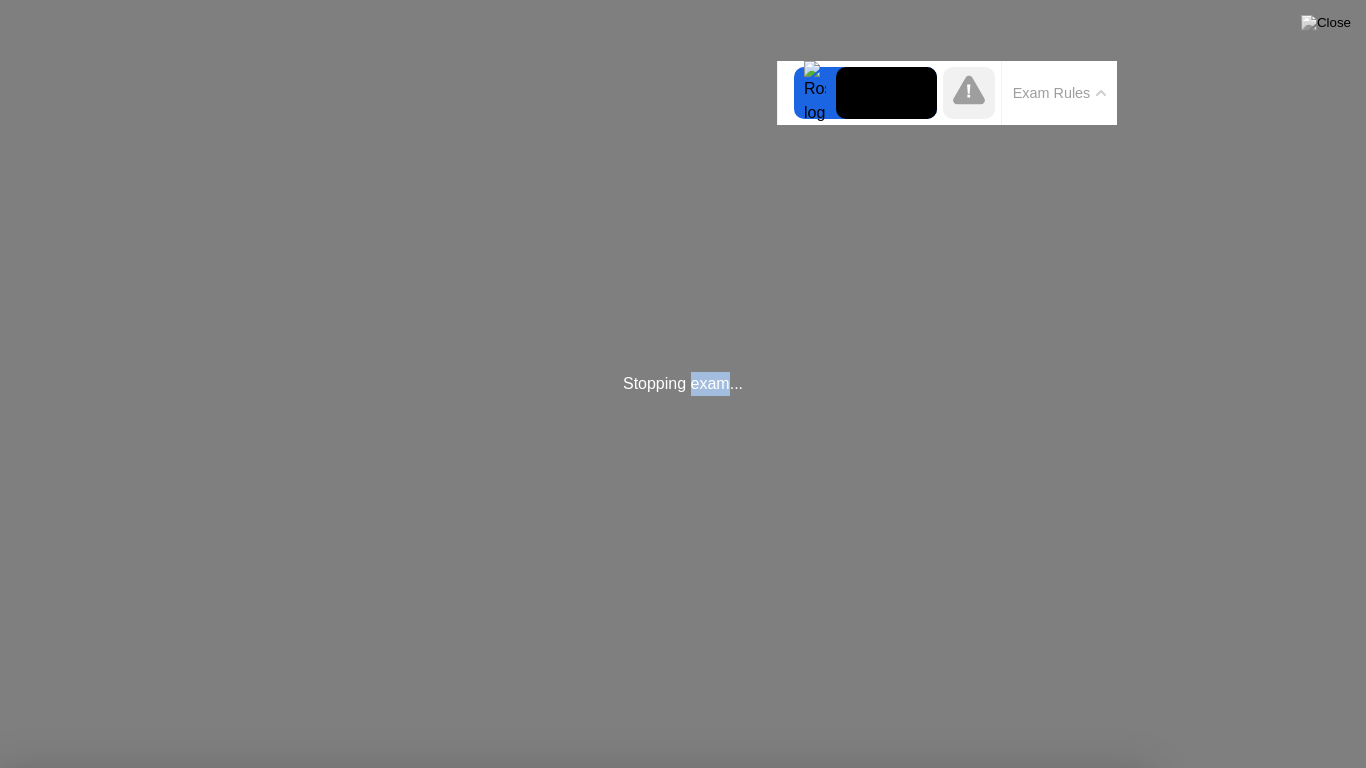 click on "Got it!" at bounding box center [574, 1375] 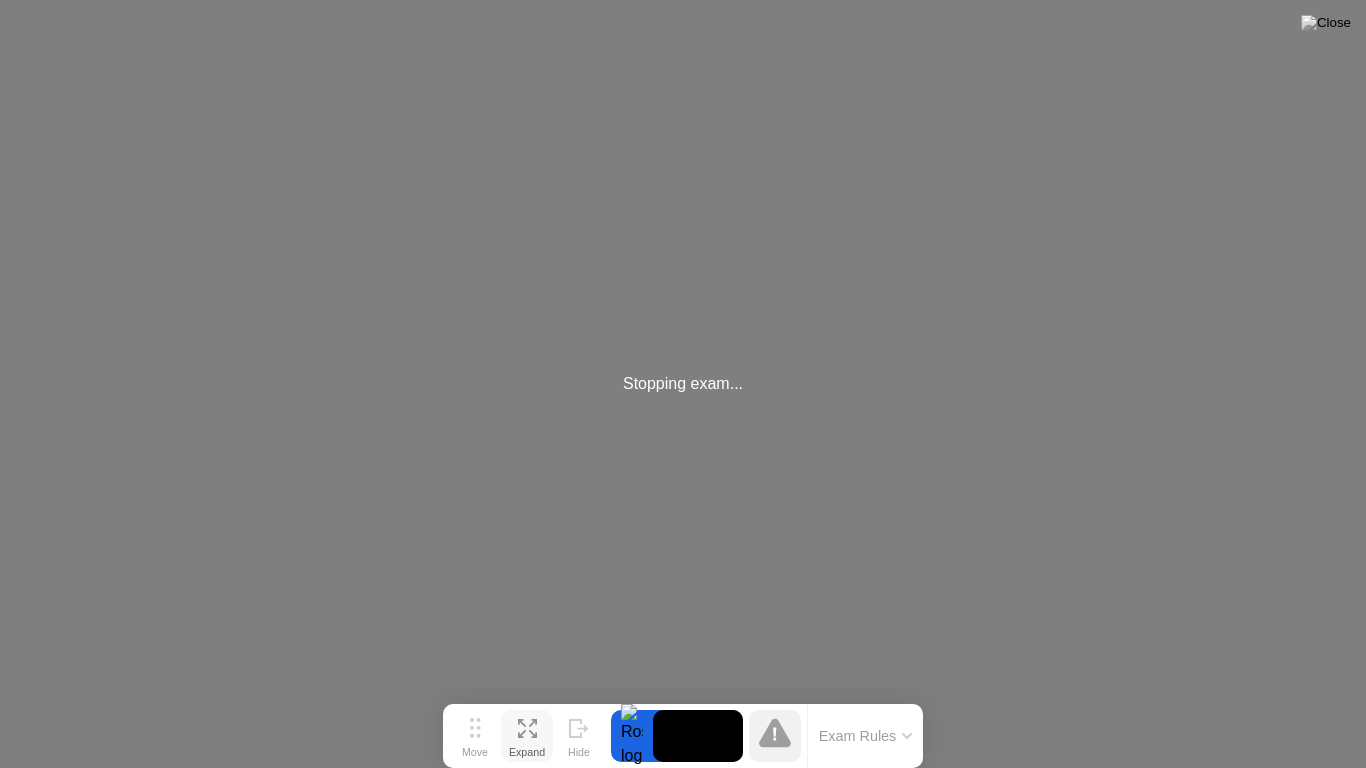 click on "Stopping exam..." 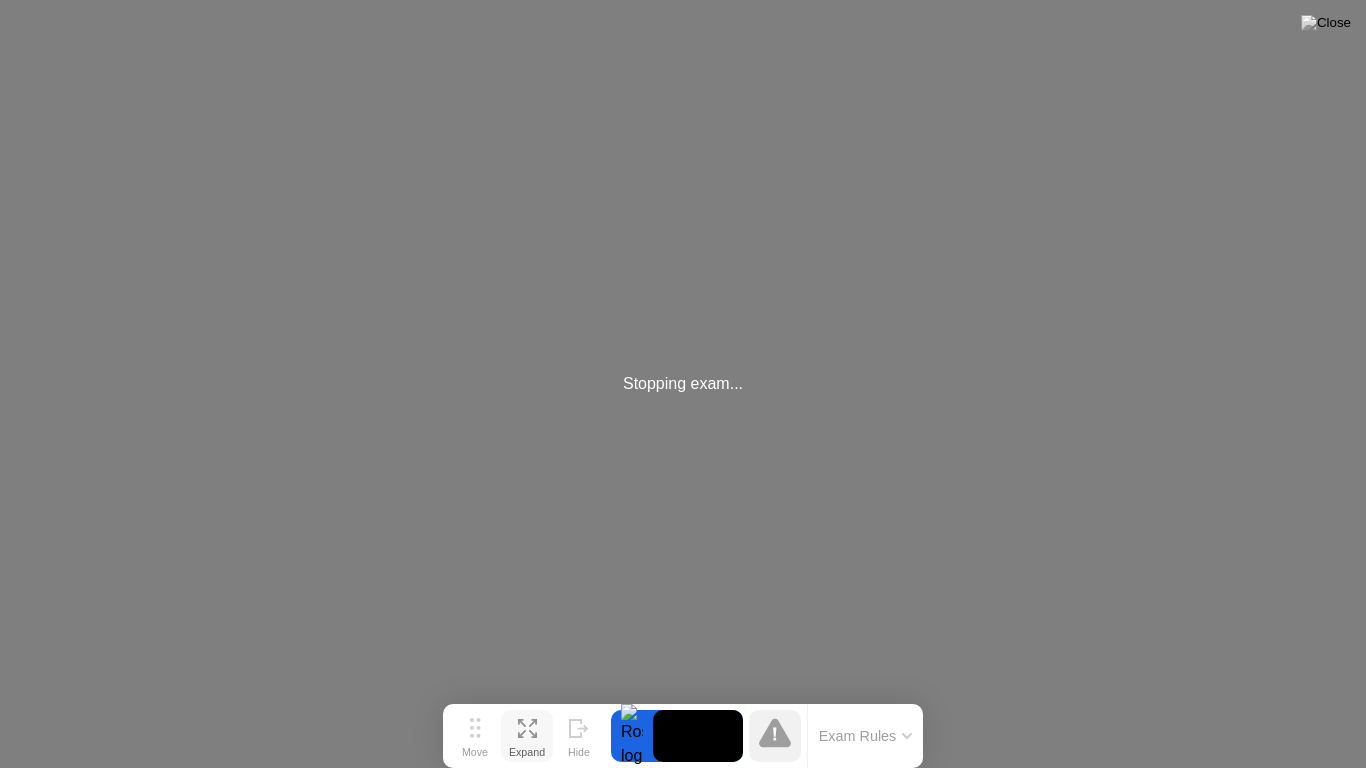 click on "Stopping exam..." 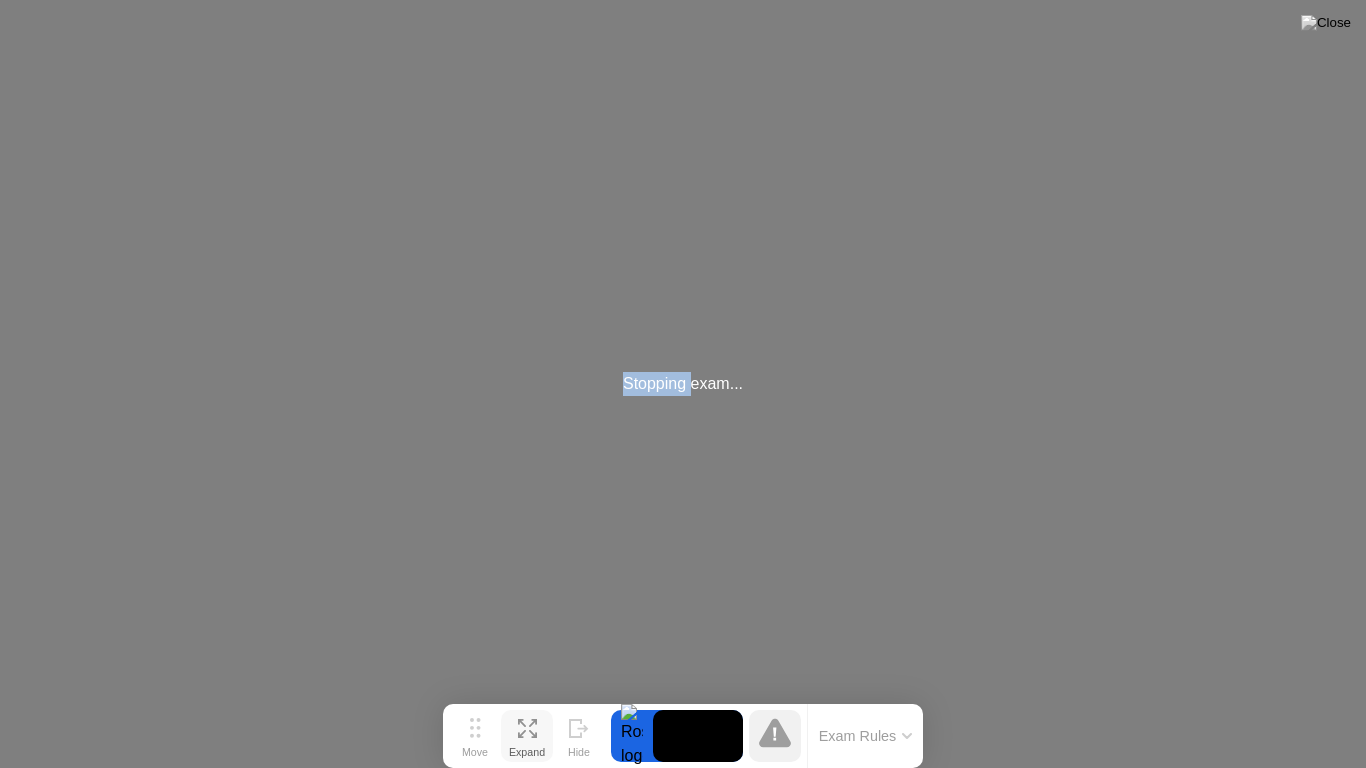 click on "Stopping exam..." 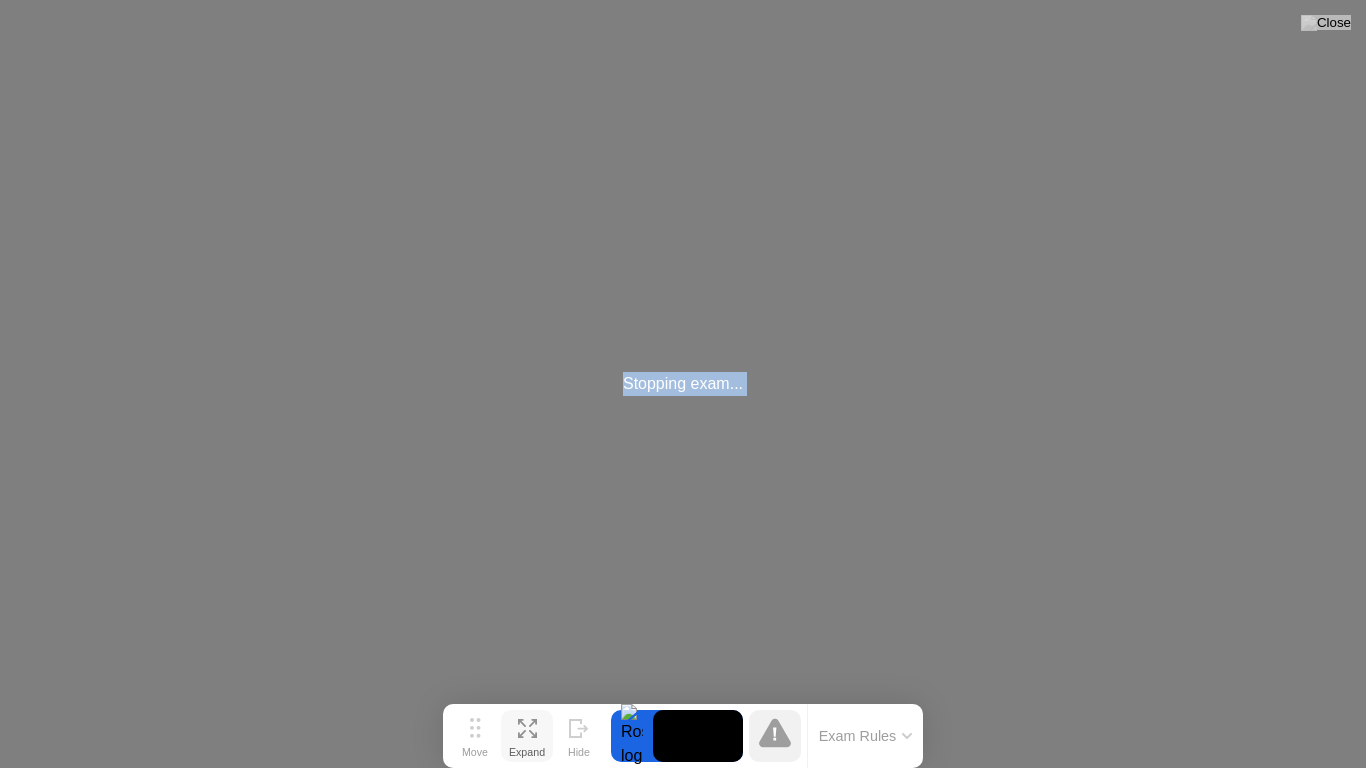 click on "Stopping exam..." 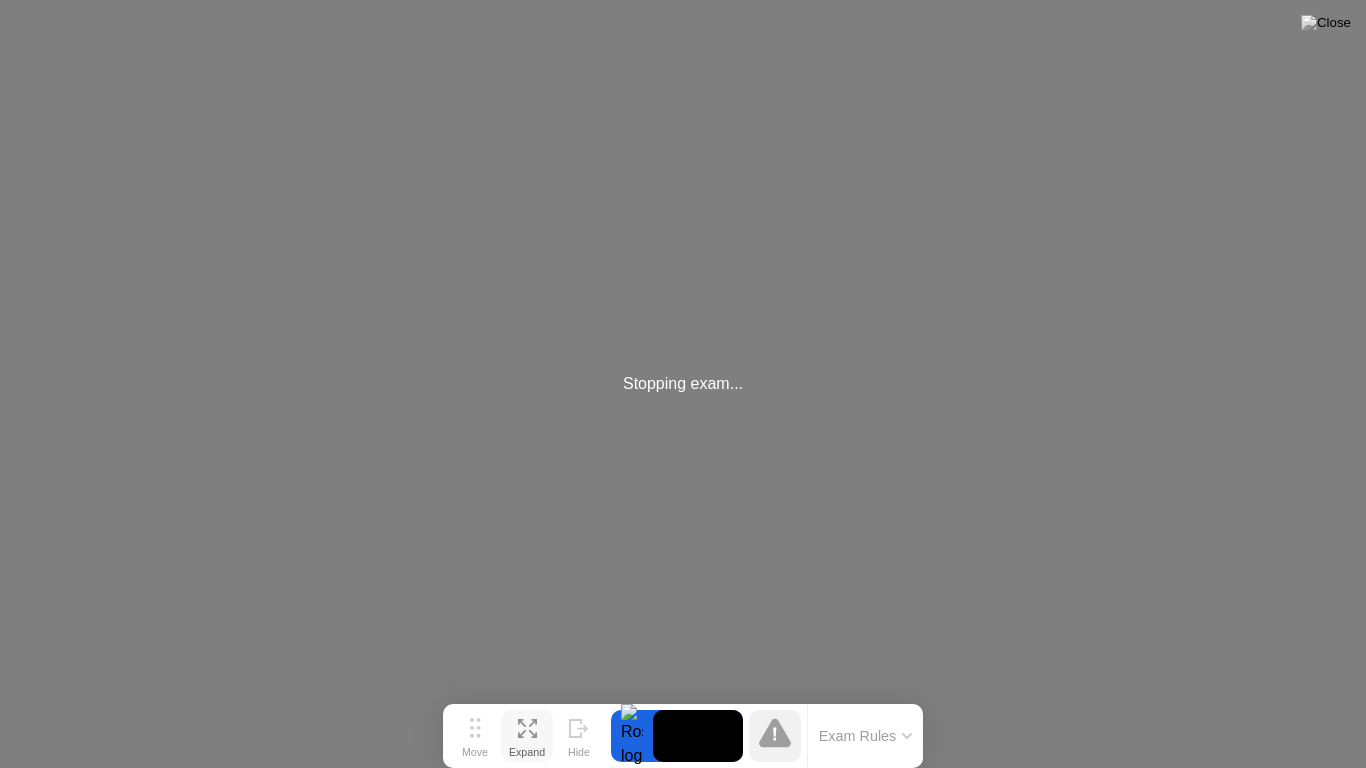 click on "Stopping exam..." 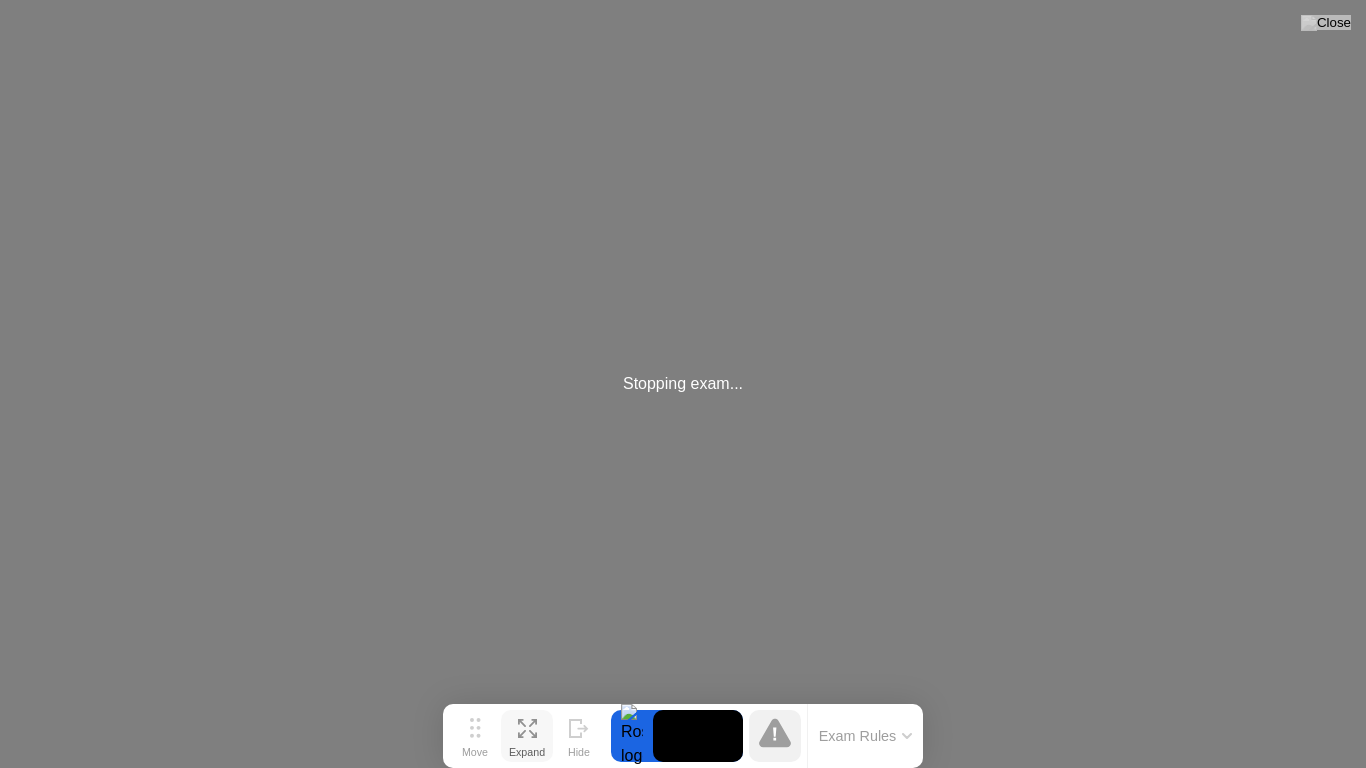 click on "Stopping exam..." 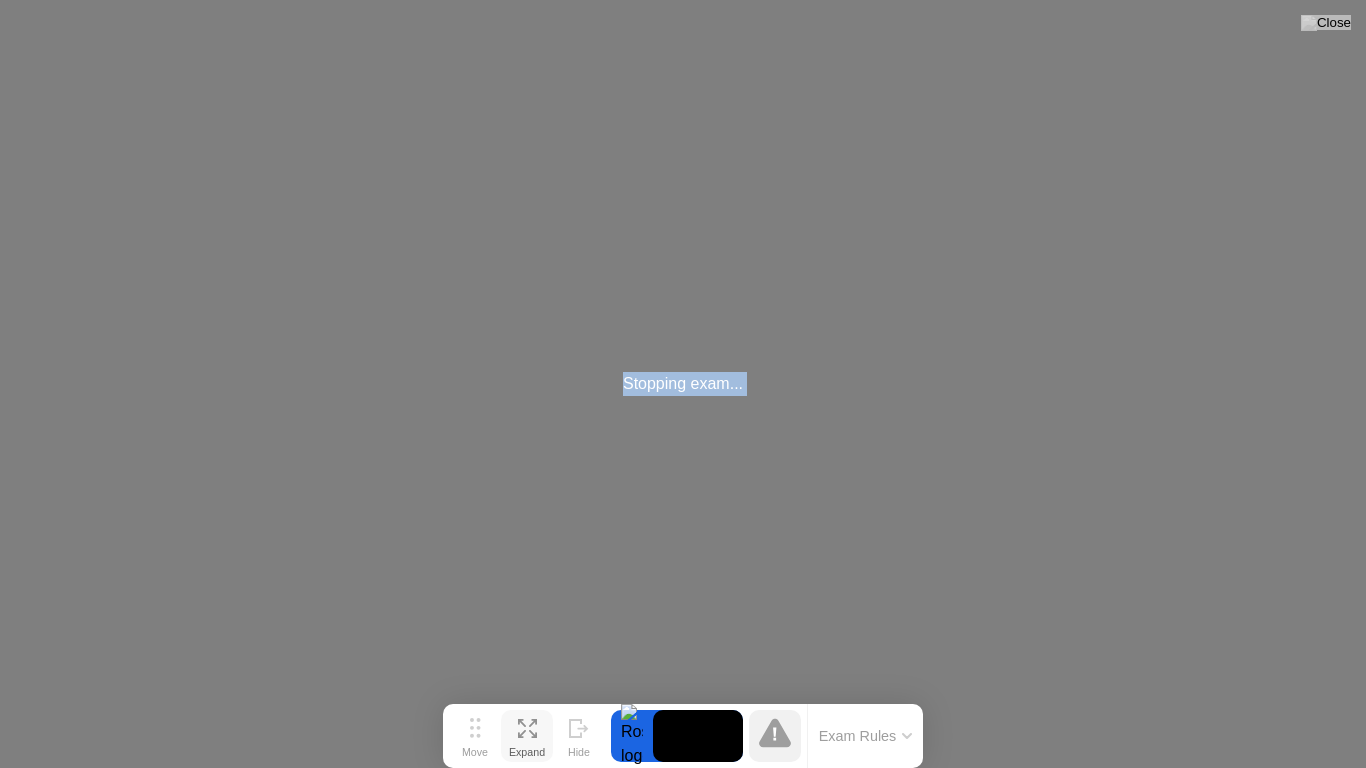 click on "Stopping exam..." 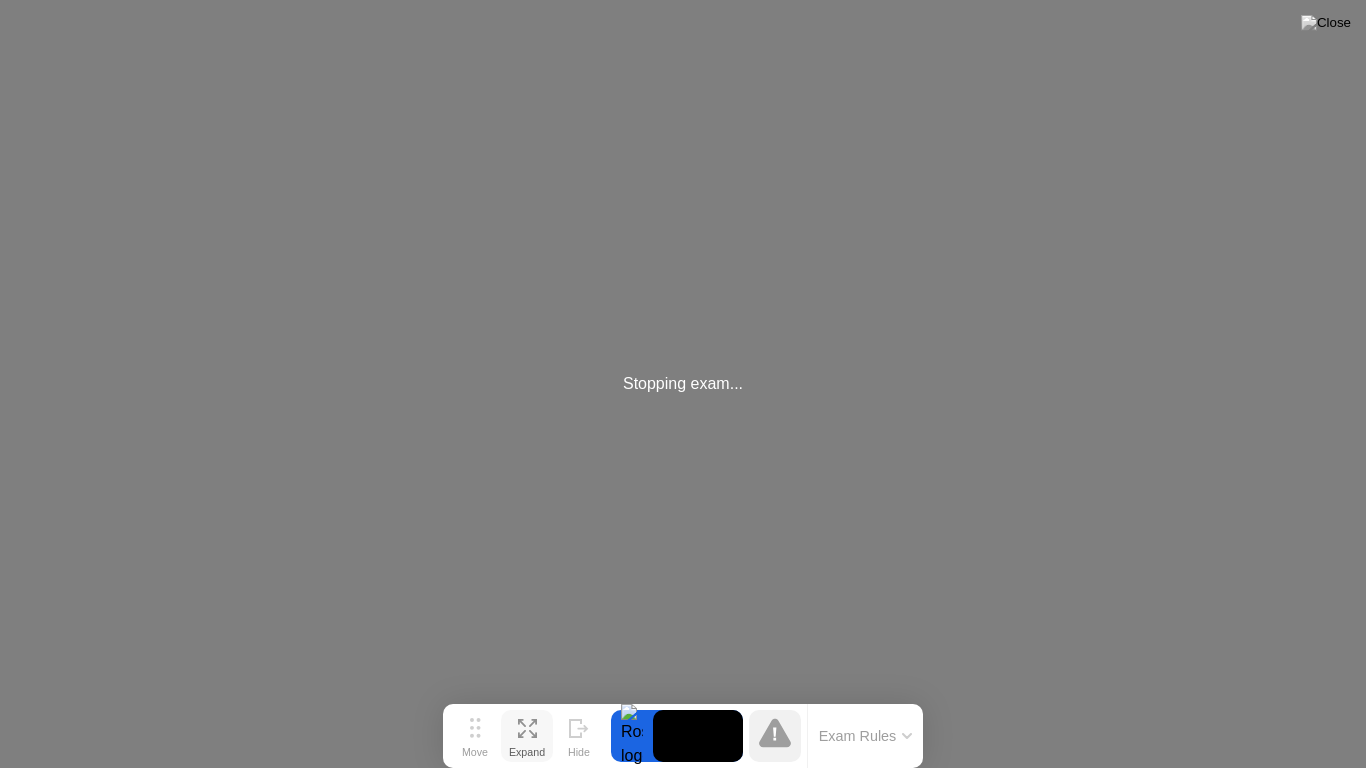 click on "Stopping exam..." 